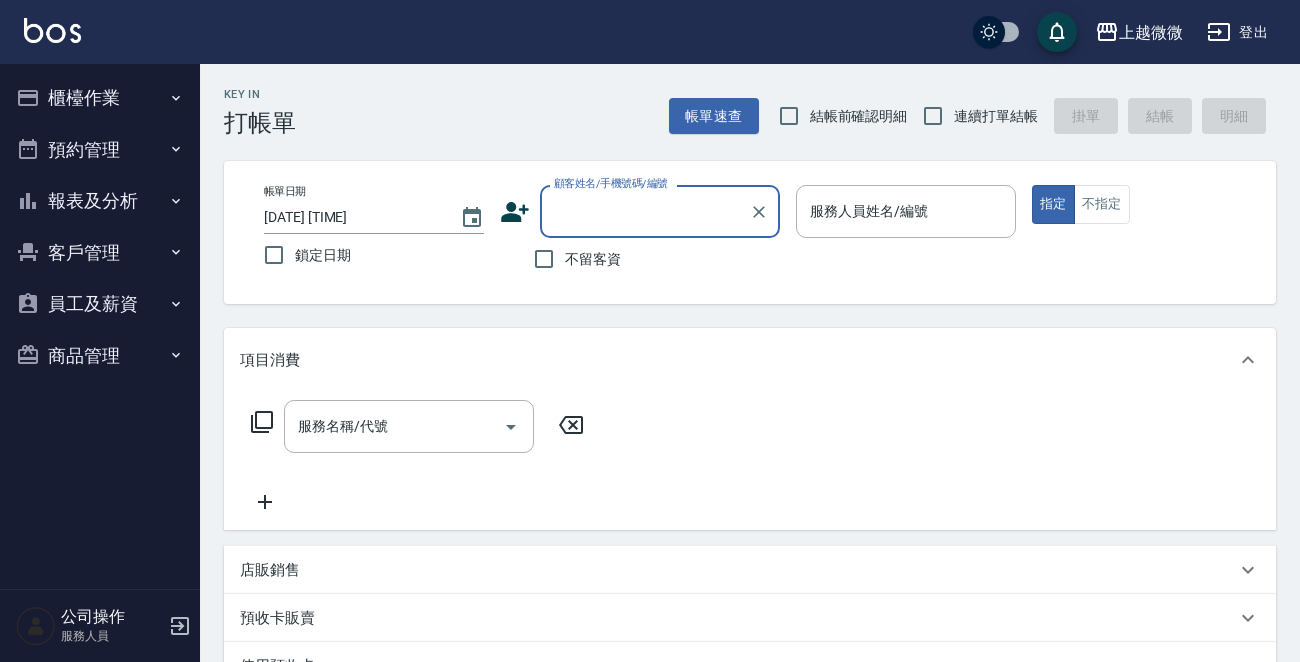 scroll, scrollTop: 0, scrollLeft: 0, axis: both 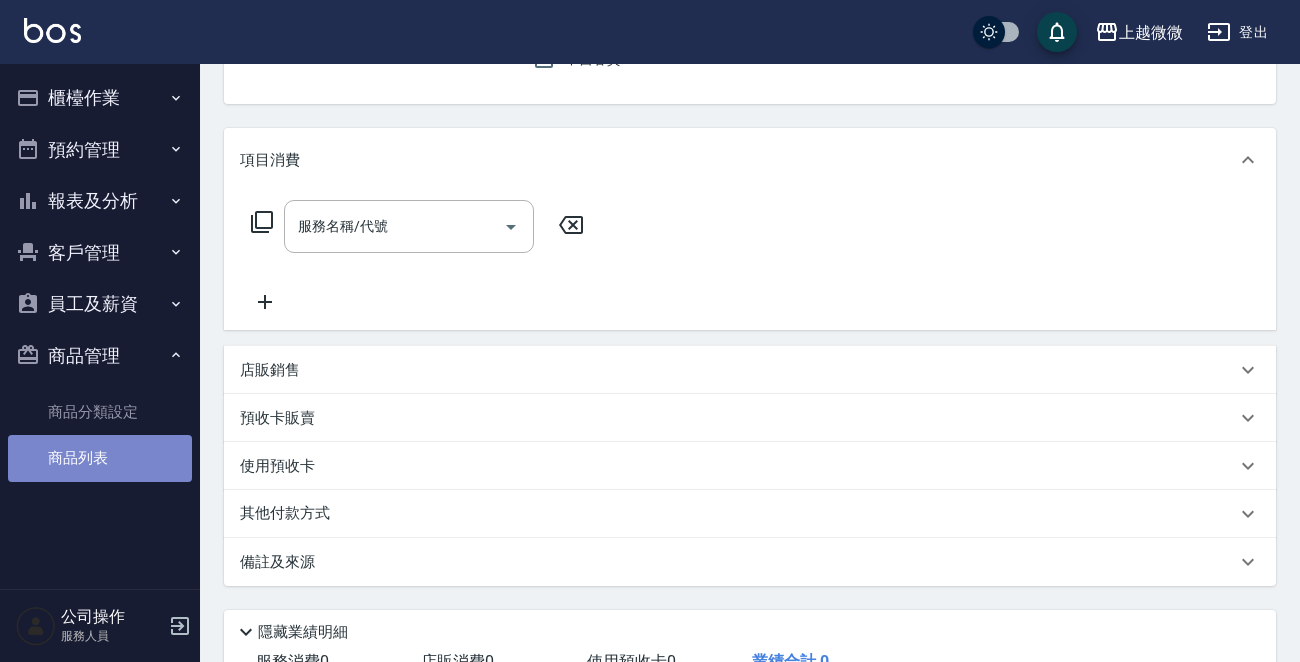 click on "商品列表" at bounding box center (100, 458) 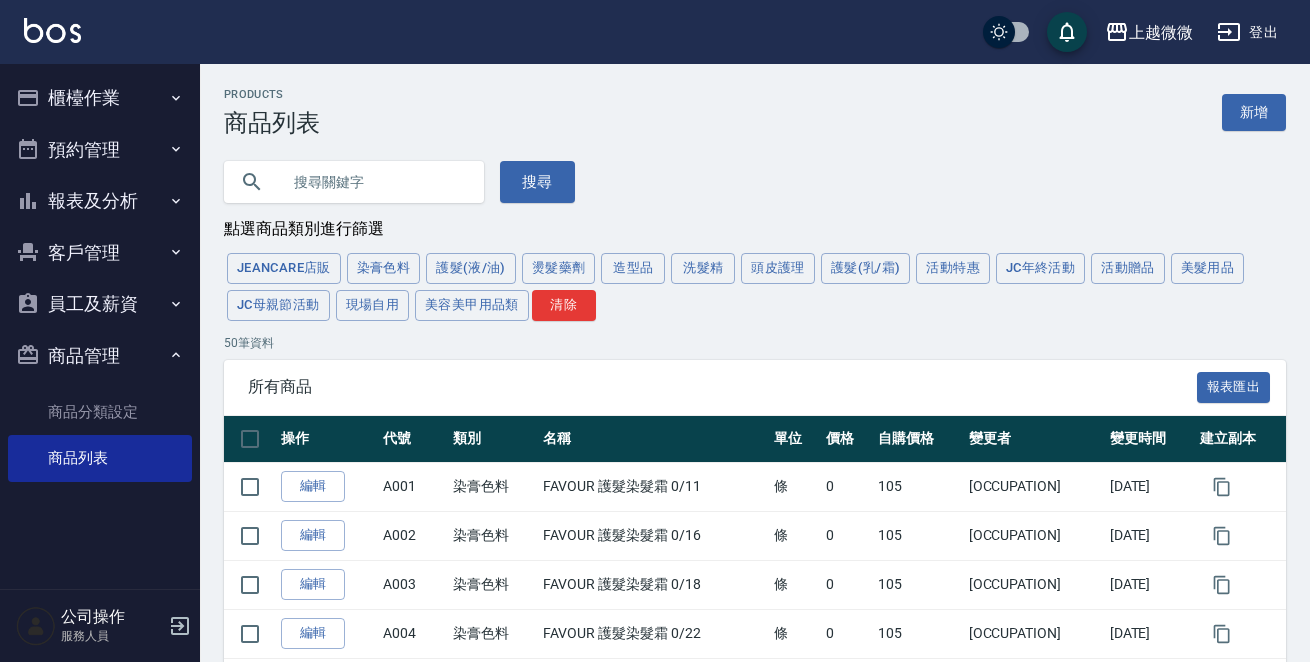 type on "r" 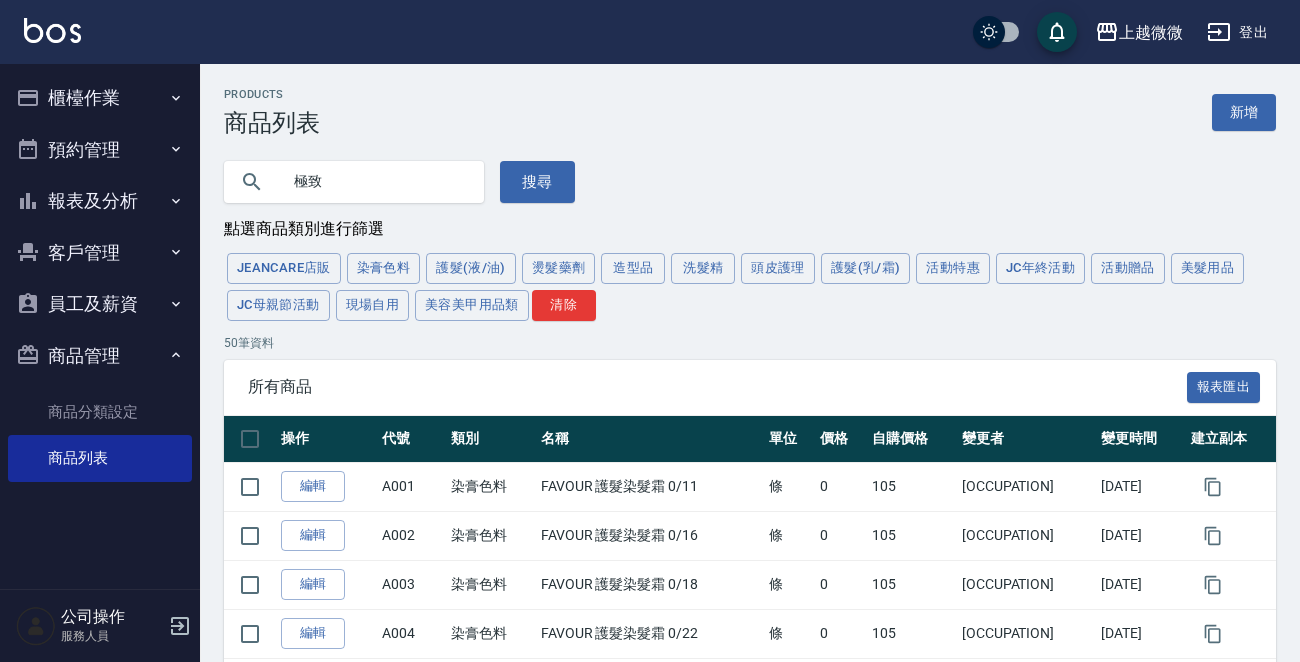 type on "極致" 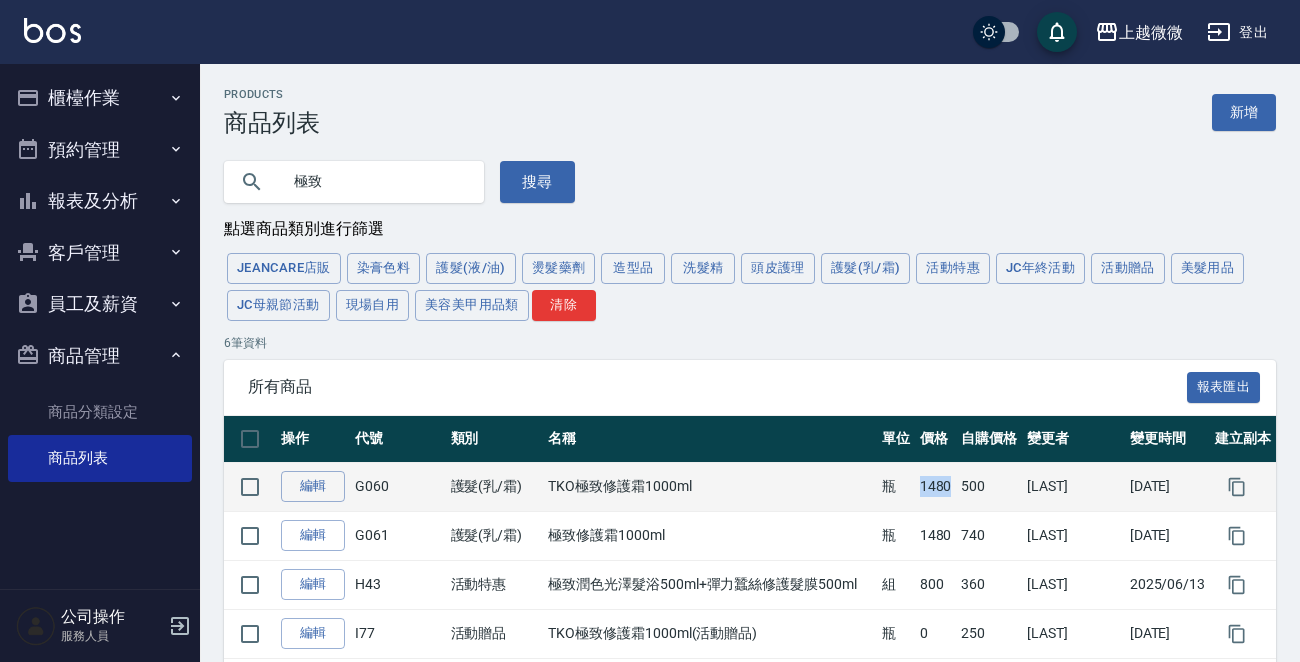 drag, startPoint x: 929, startPoint y: 489, endPoint x: 973, endPoint y: 494, distance: 44.28318 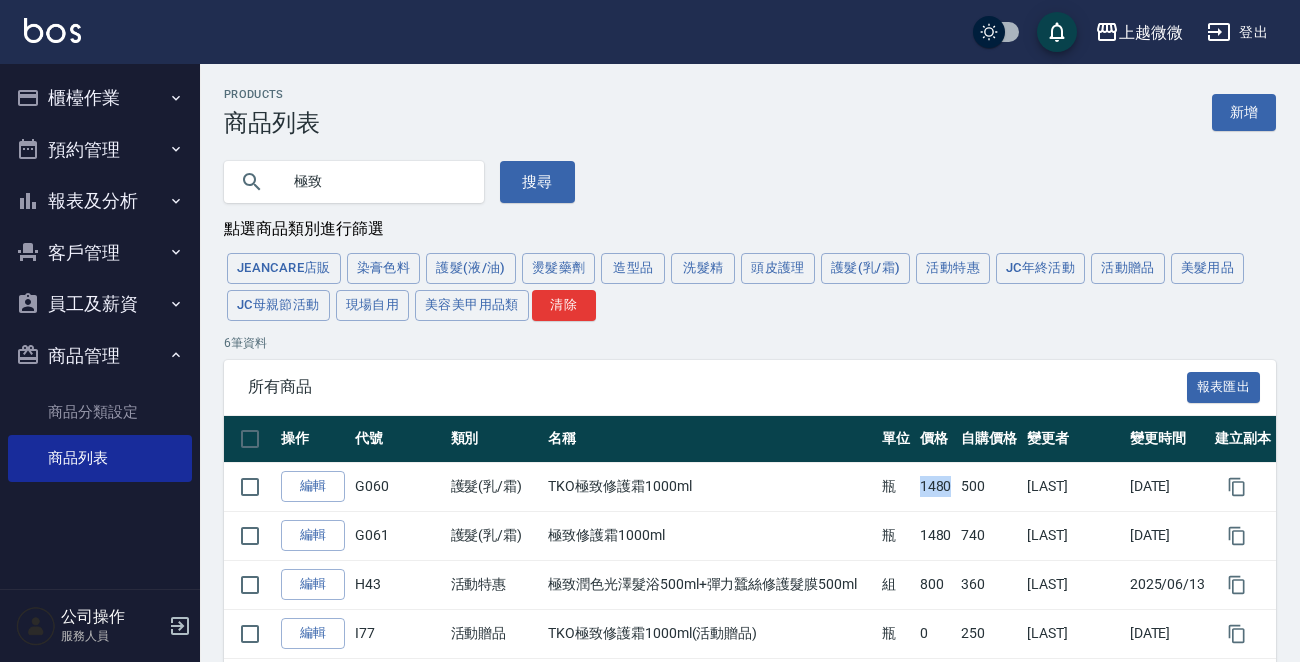 click at bounding box center (52, 30) 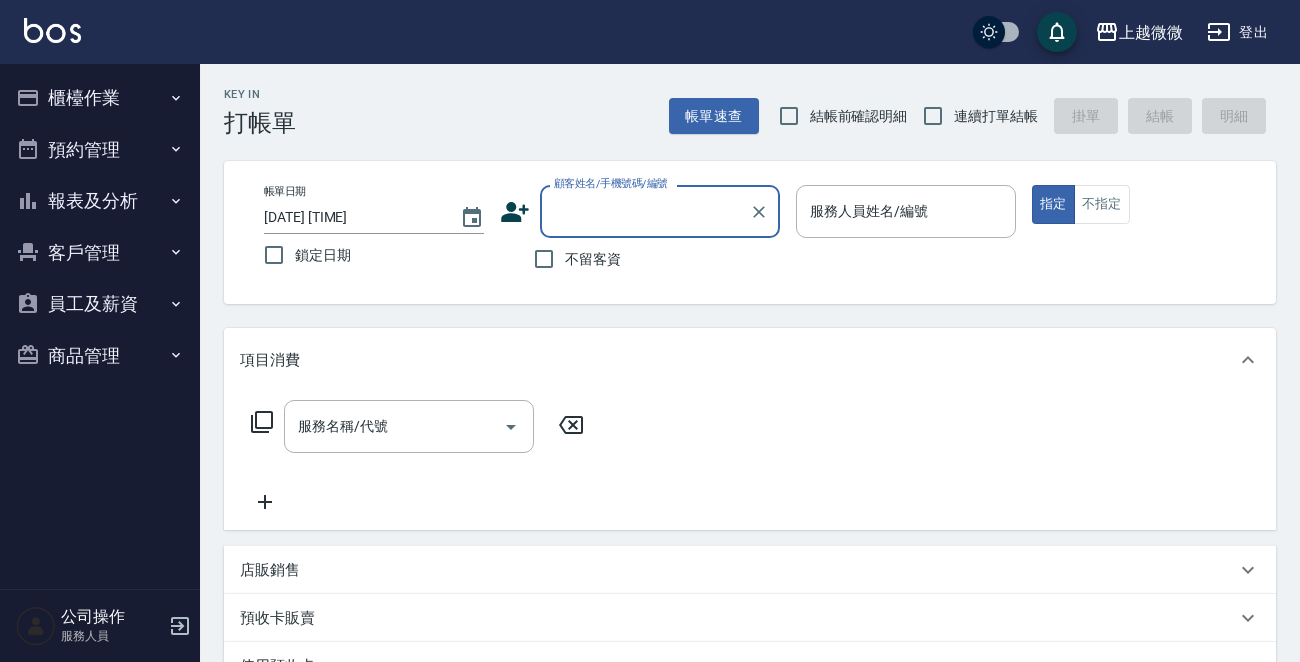 click on "客戶管理" at bounding box center (100, 253) 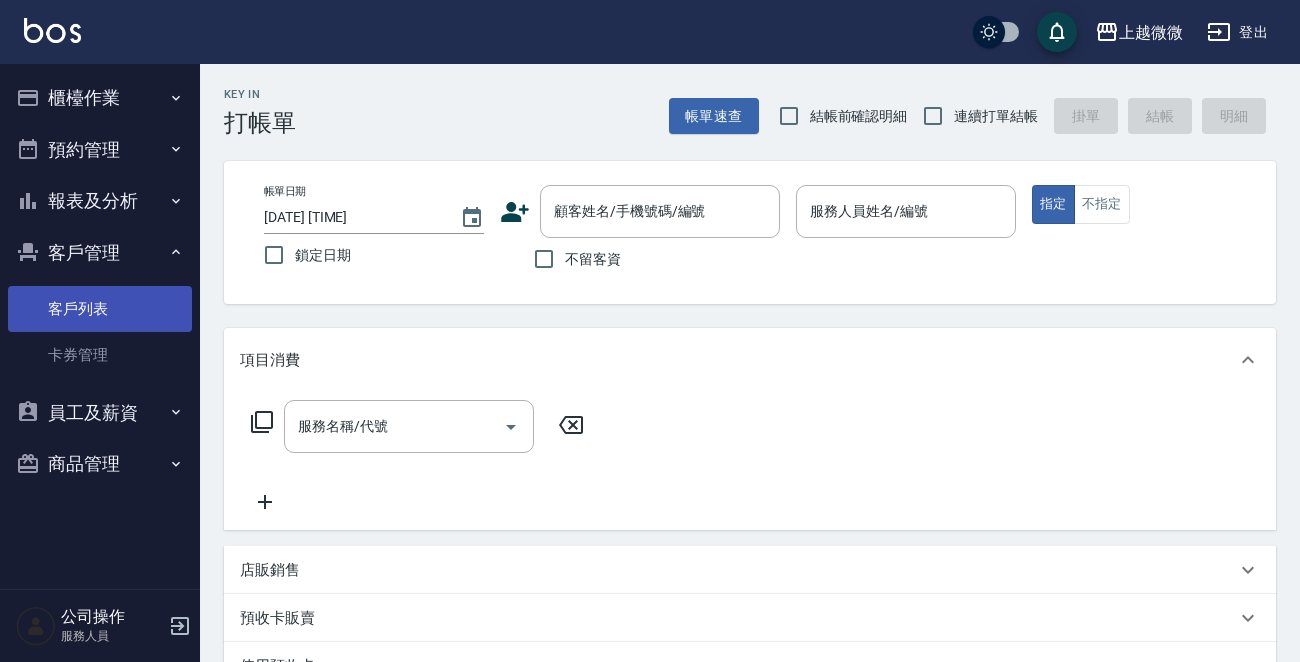 click on "客戶列表" at bounding box center (100, 309) 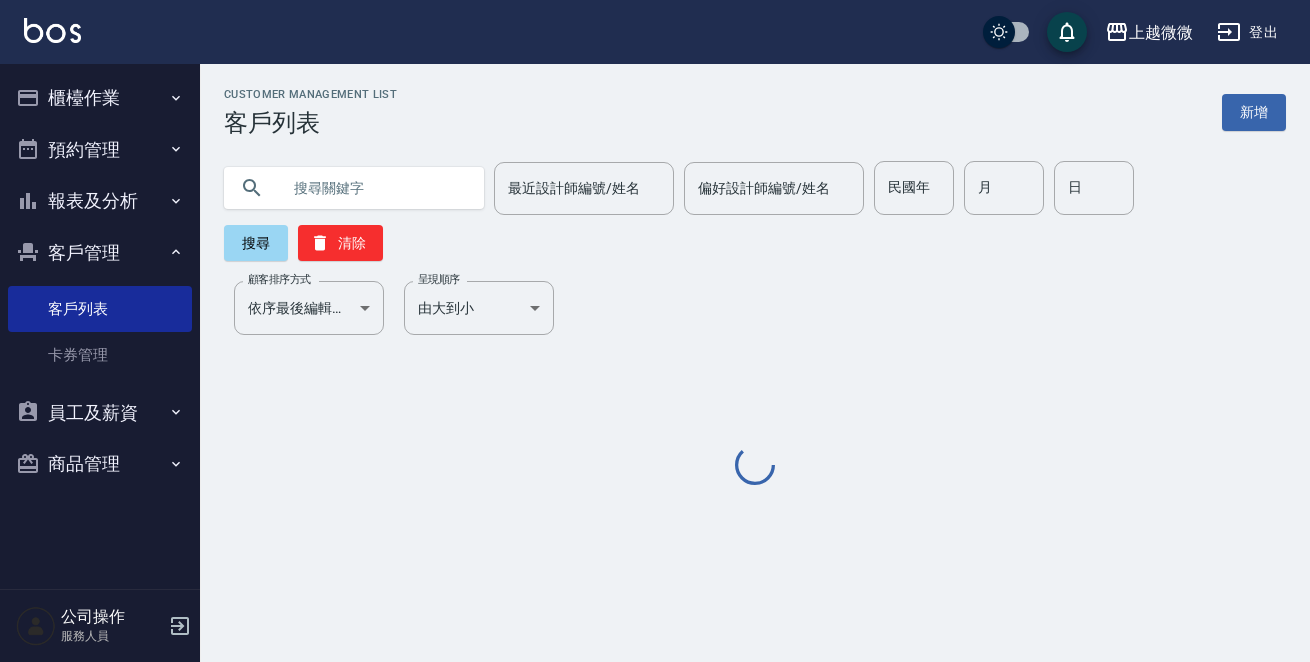 click at bounding box center [374, 188] 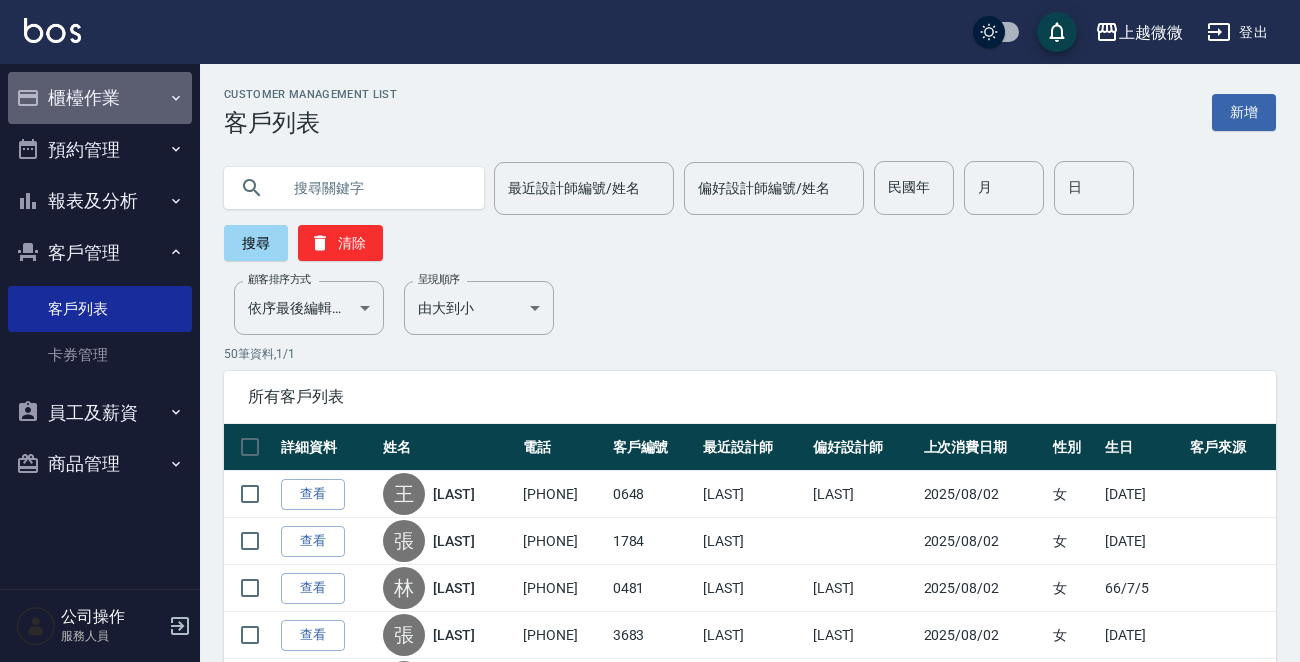 click on "櫃檯作業" at bounding box center (100, 98) 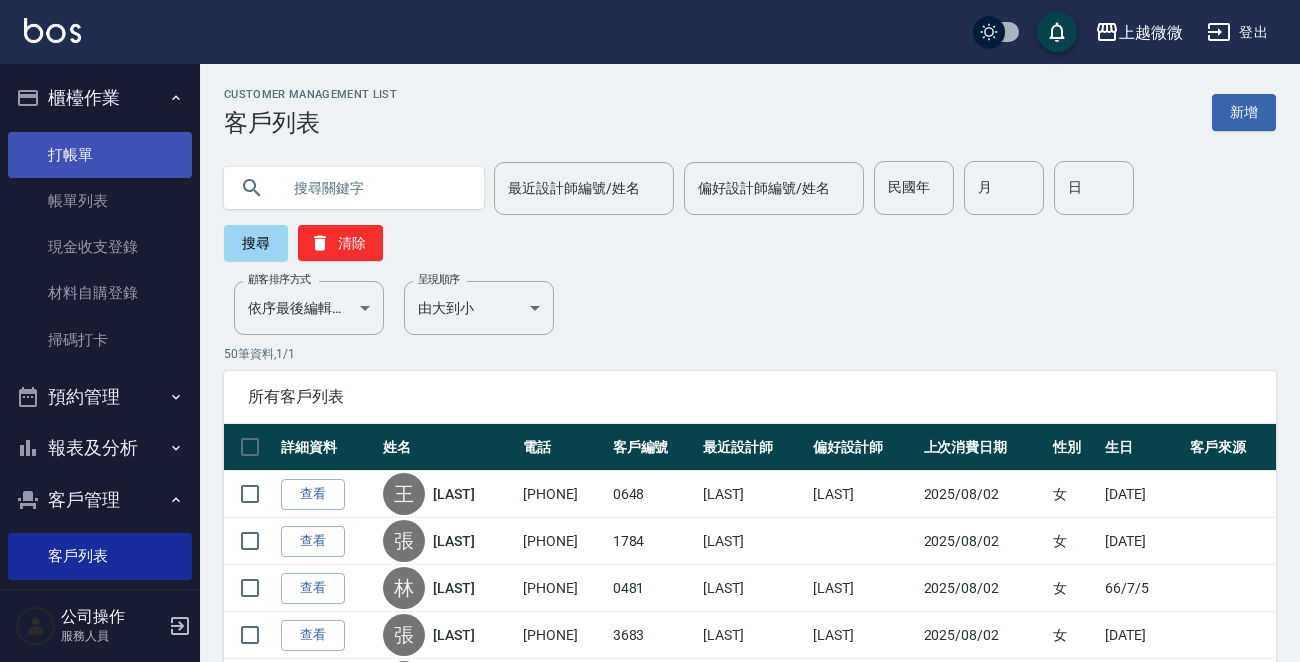 click on "打帳單" at bounding box center (100, 155) 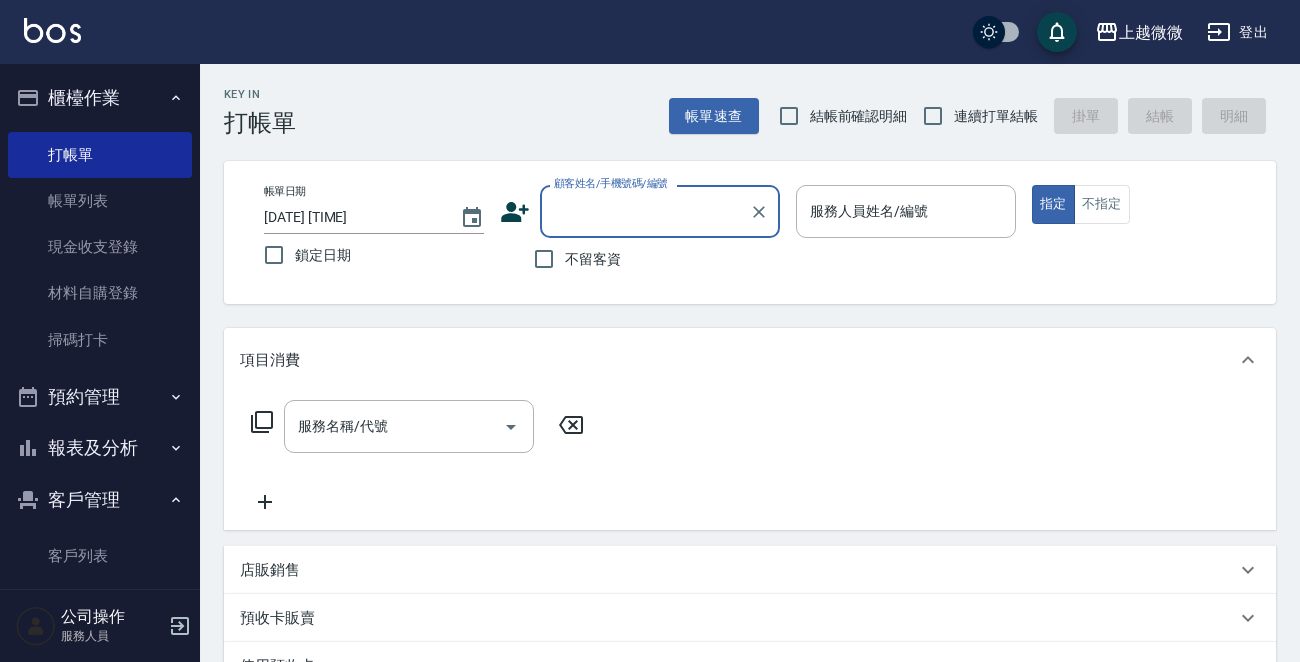 click on "報表及分析" at bounding box center (100, 448) 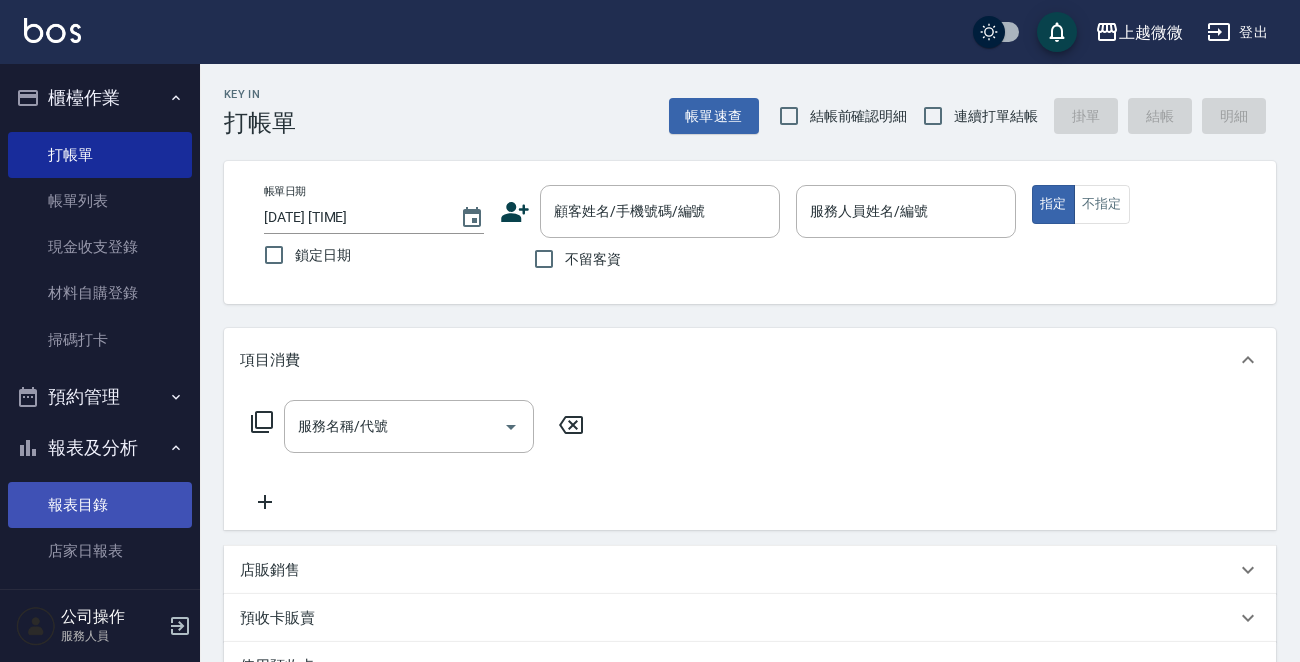 drag, startPoint x: 105, startPoint y: 499, endPoint x: 127, endPoint y: 489, distance: 24.166092 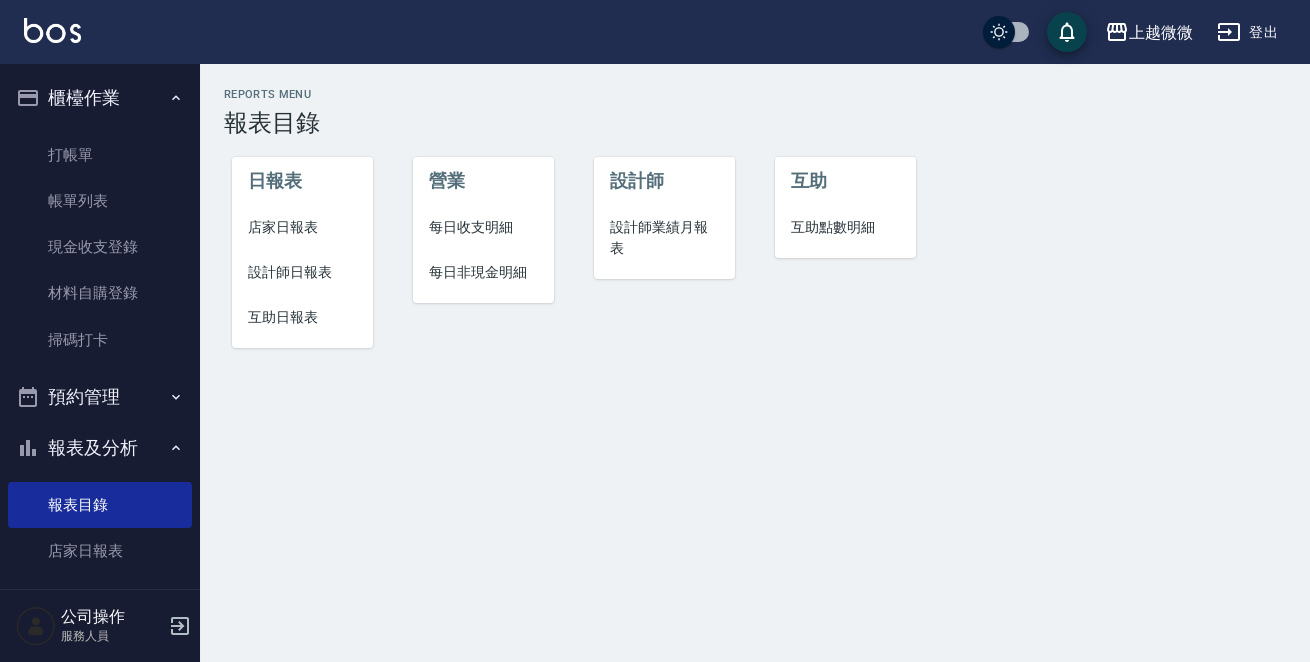 click on "店家日報表" at bounding box center [302, 227] 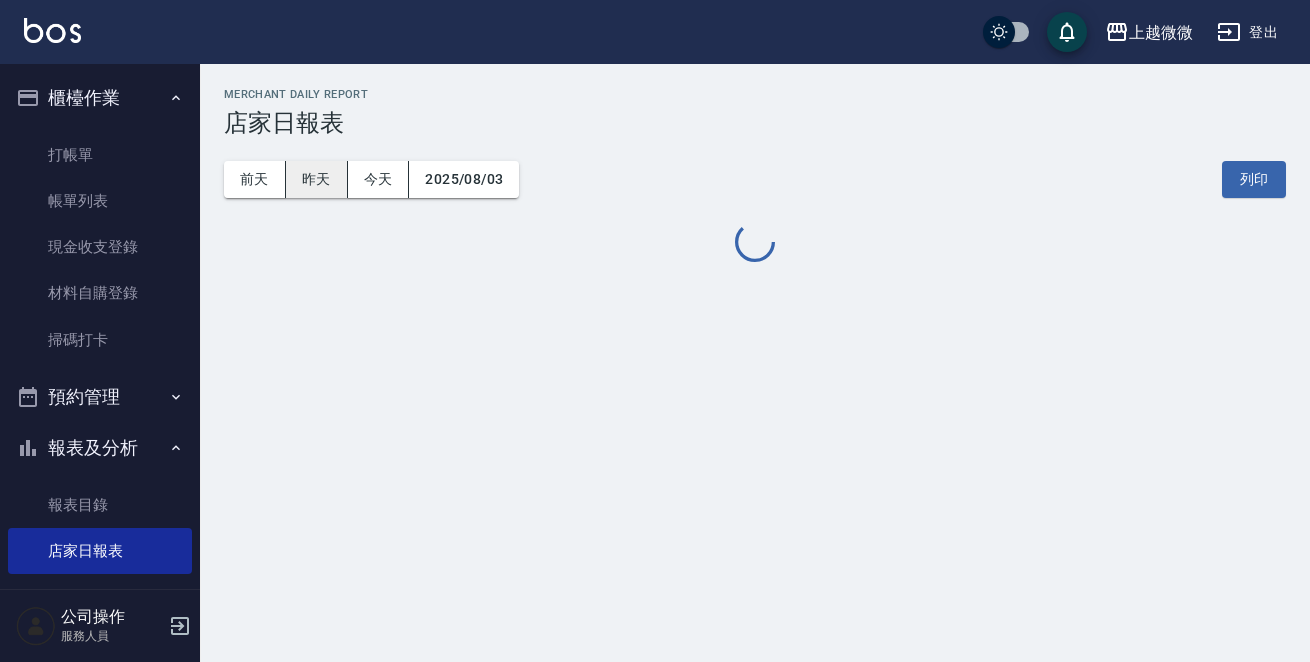 click on "昨天" at bounding box center [317, 179] 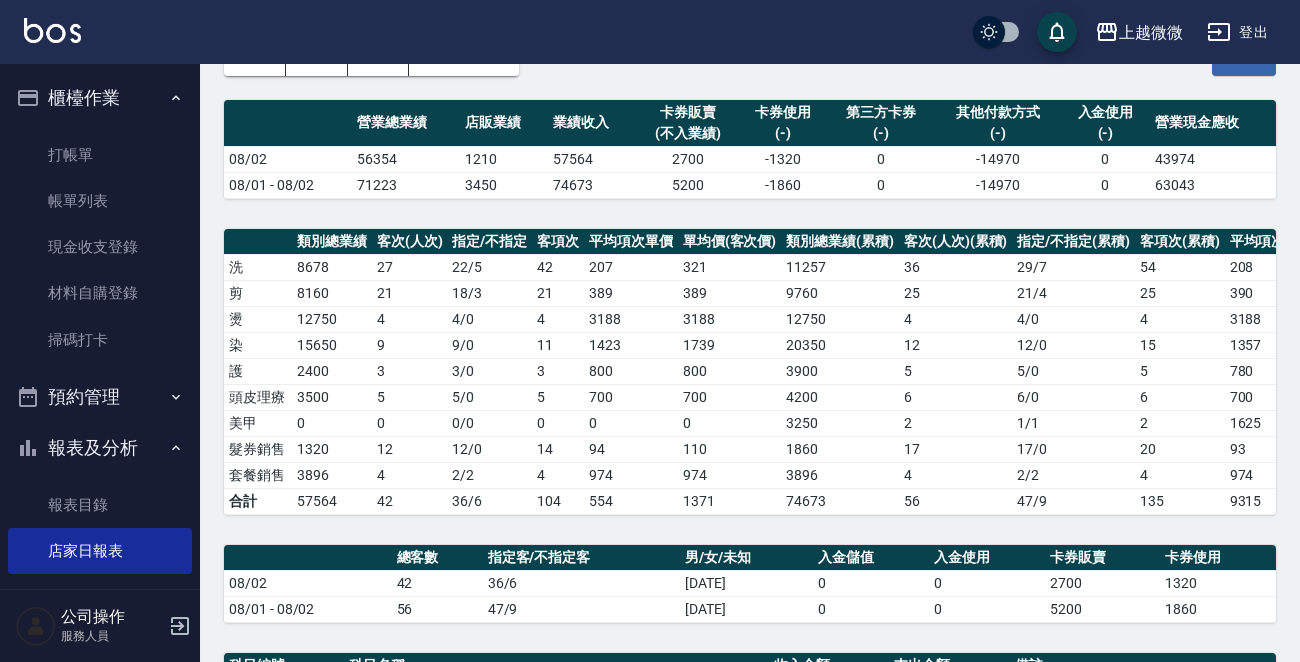 scroll, scrollTop: 0, scrollLeft: 0, axis: both 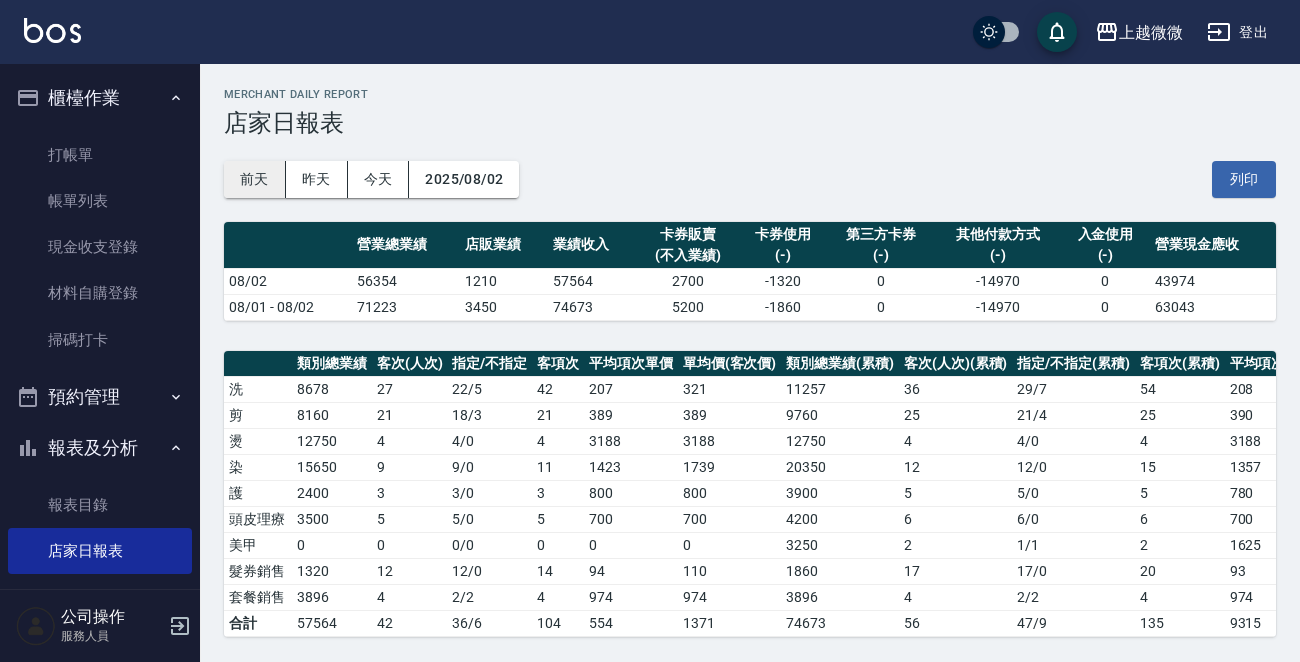 click on "前天" at bounding box center (255, 179) 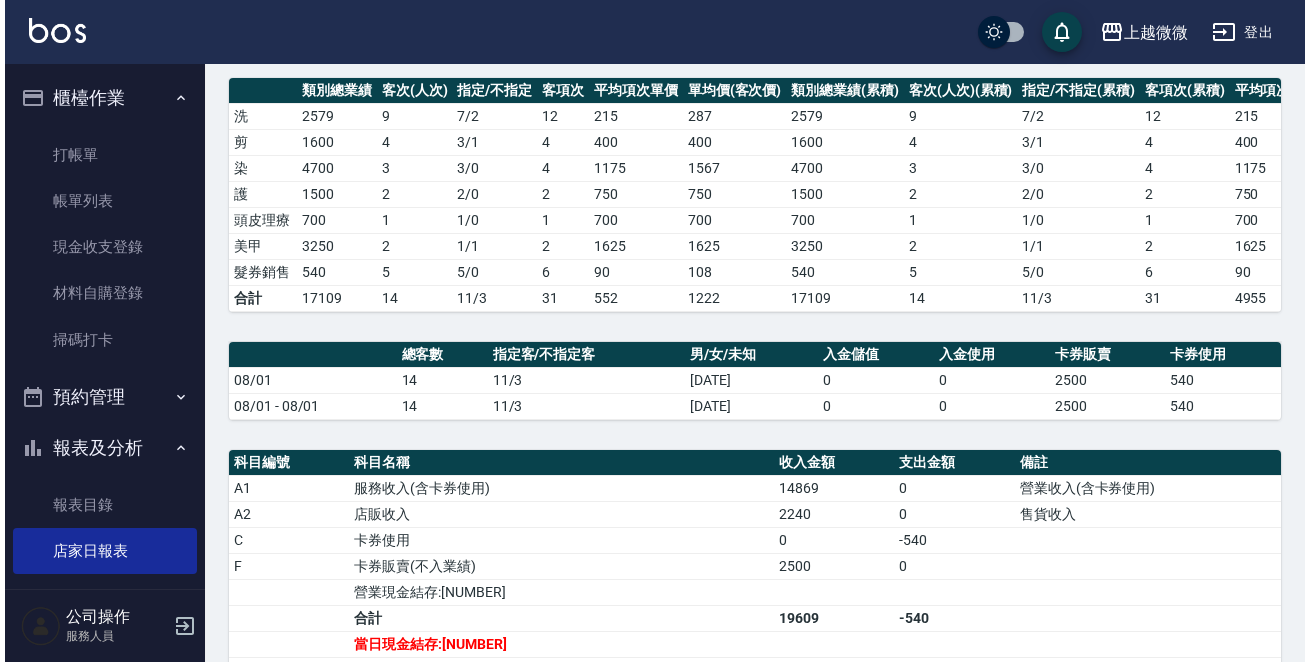scroll, scrollTop: 0, scrollLeft: 0, axis: both 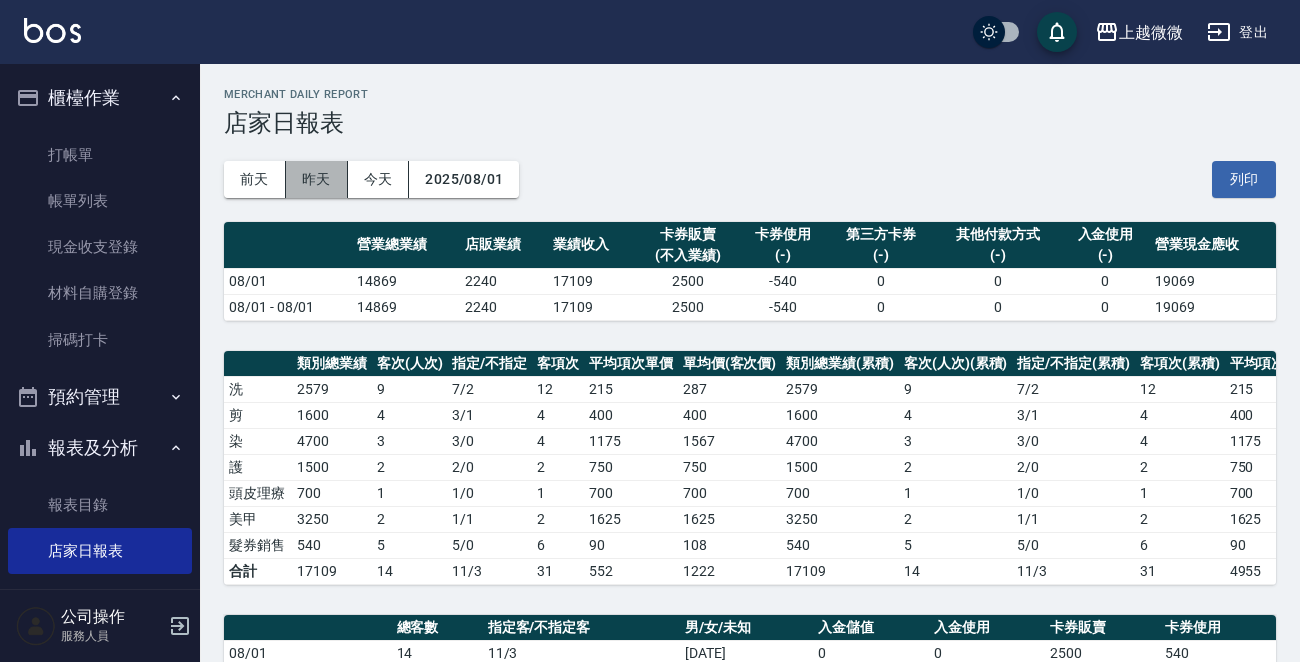 click on "昨天" at bounding box center (317, 179) 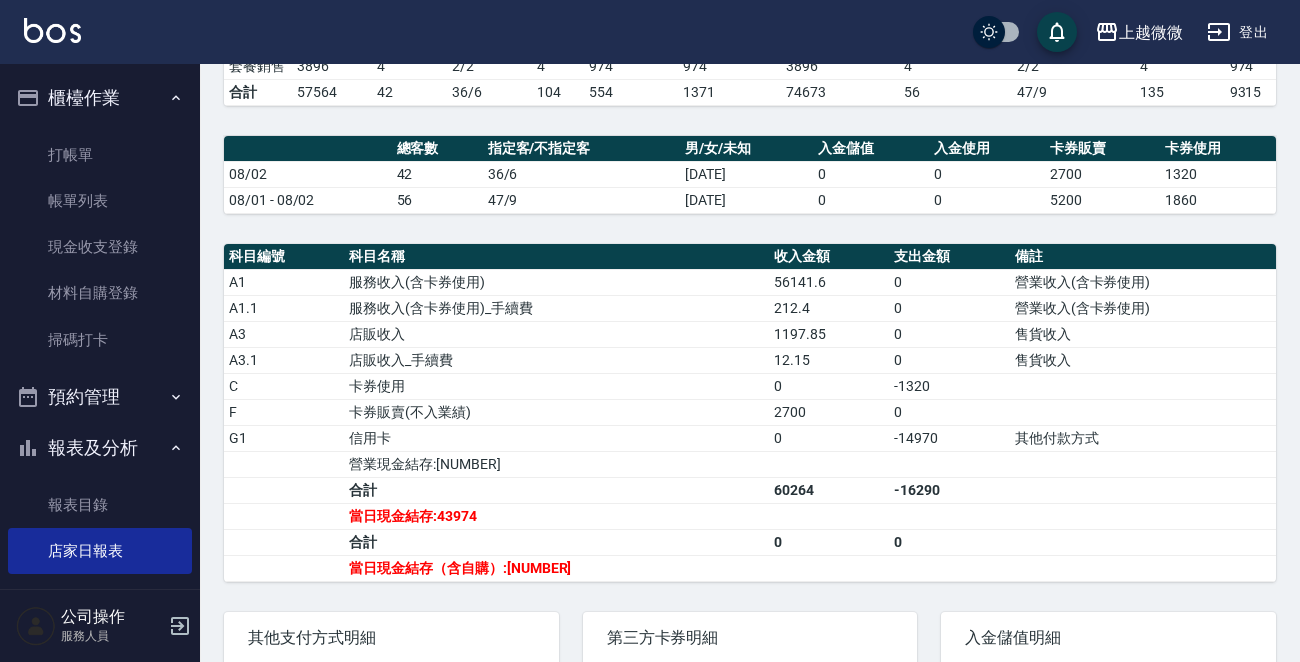 scroll, scrollTop: 722, scrollLeft: 0, axis: vertical 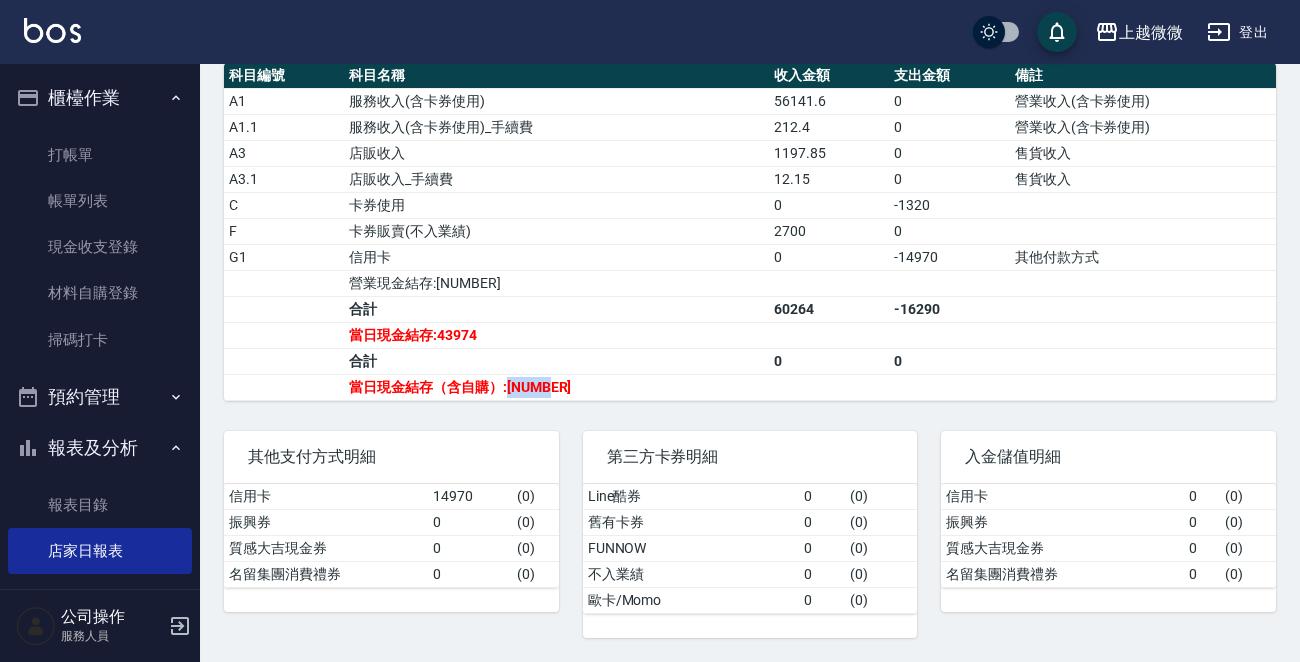 drag, startPoint x: 597, startPoint y: 385, endPoint x: 507, endPoint y: 389, distance: 90.088844 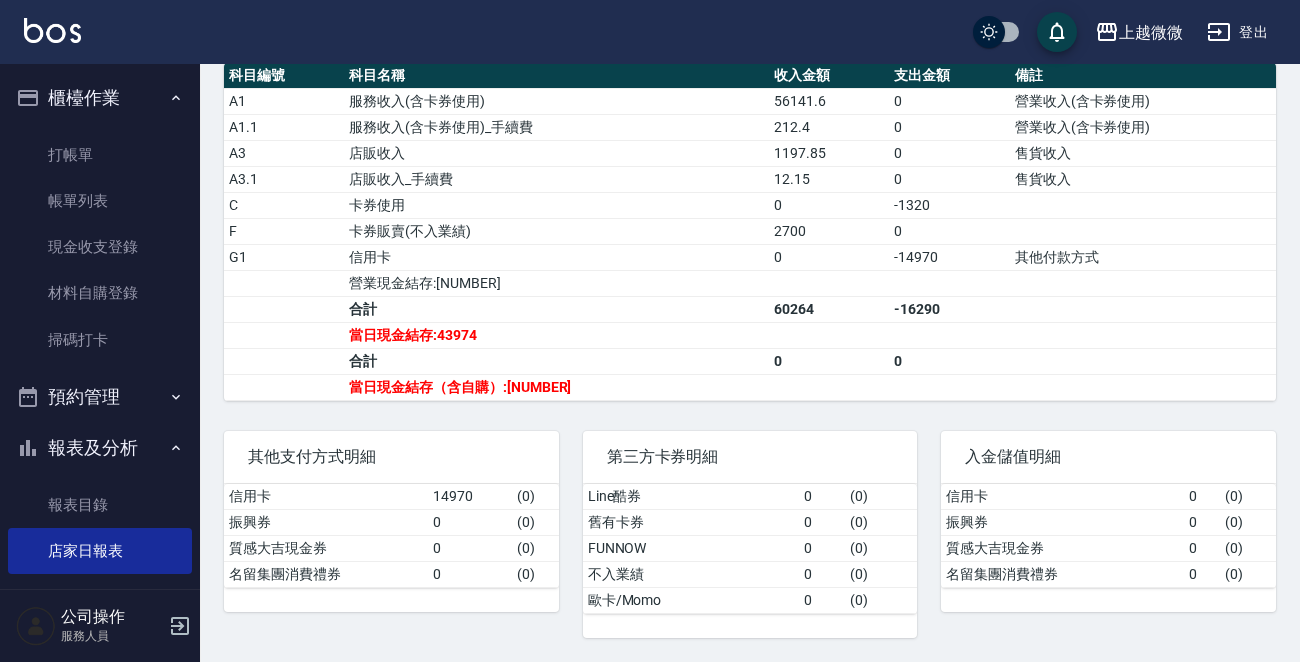 click on "合計" at bounding box center (556, 361) 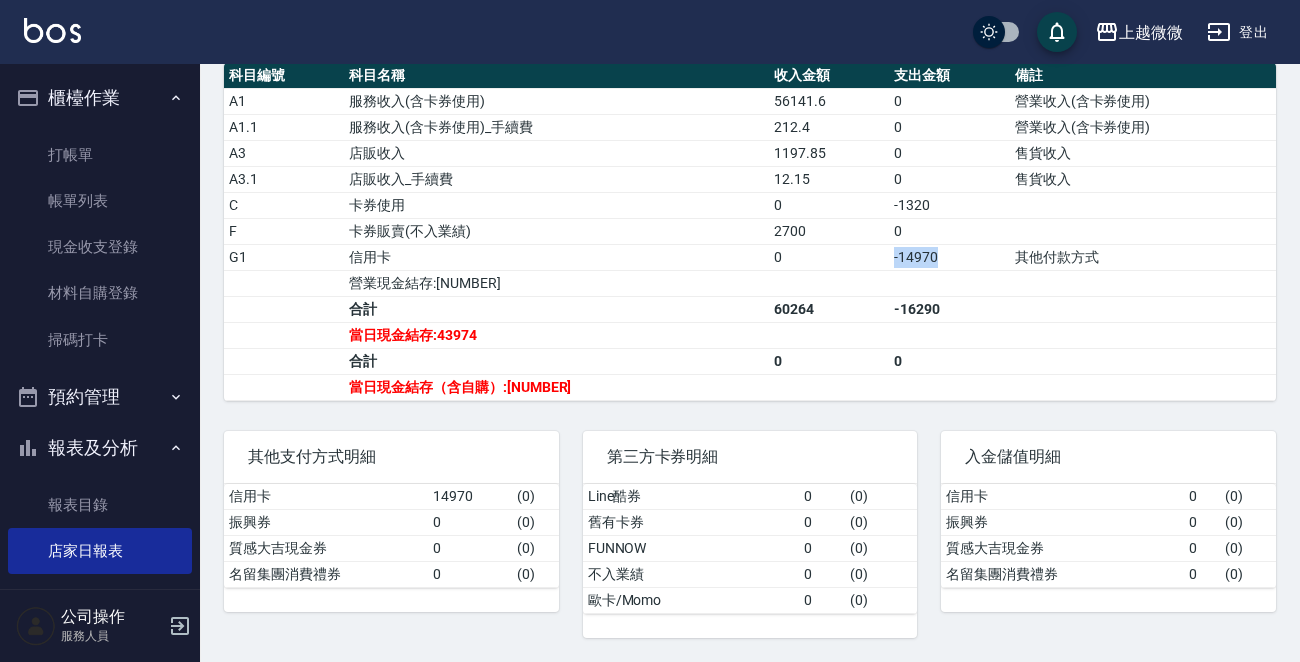 drag, startPoint x: 927, startPoint y: 257, endPoint x: 830, endPoint y: 263, distance: 97.18539 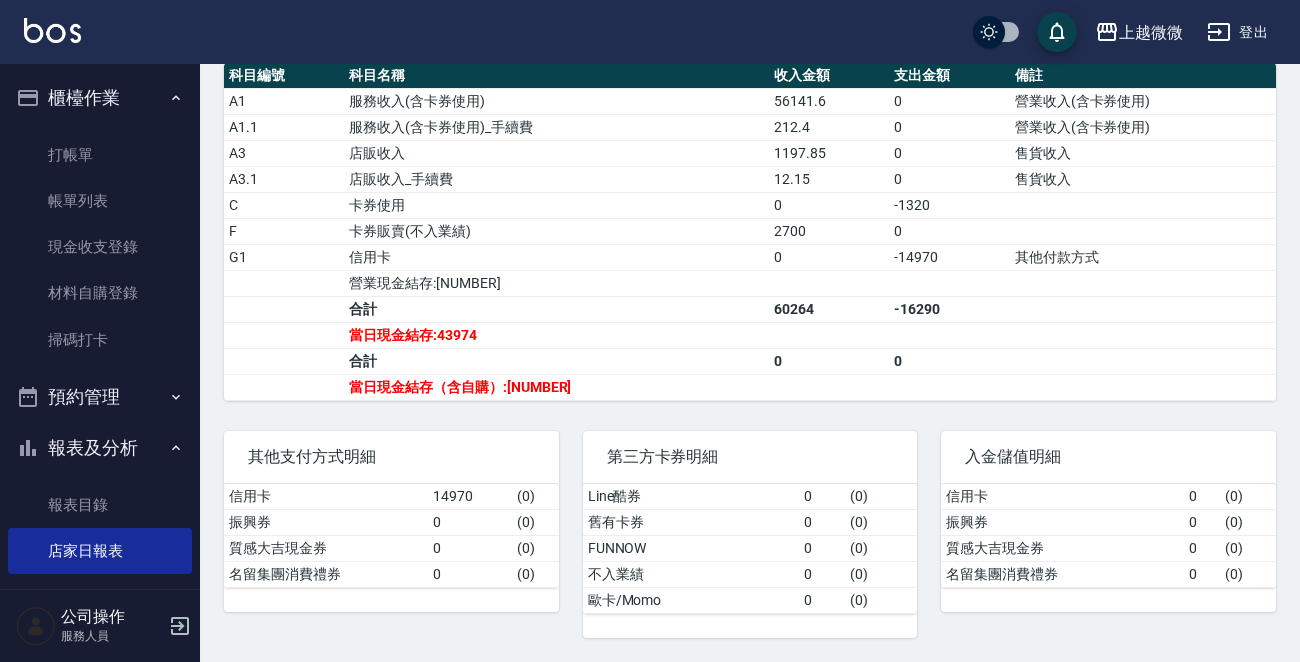 click on "上越微微 登出" at bounding box center (650, 32) 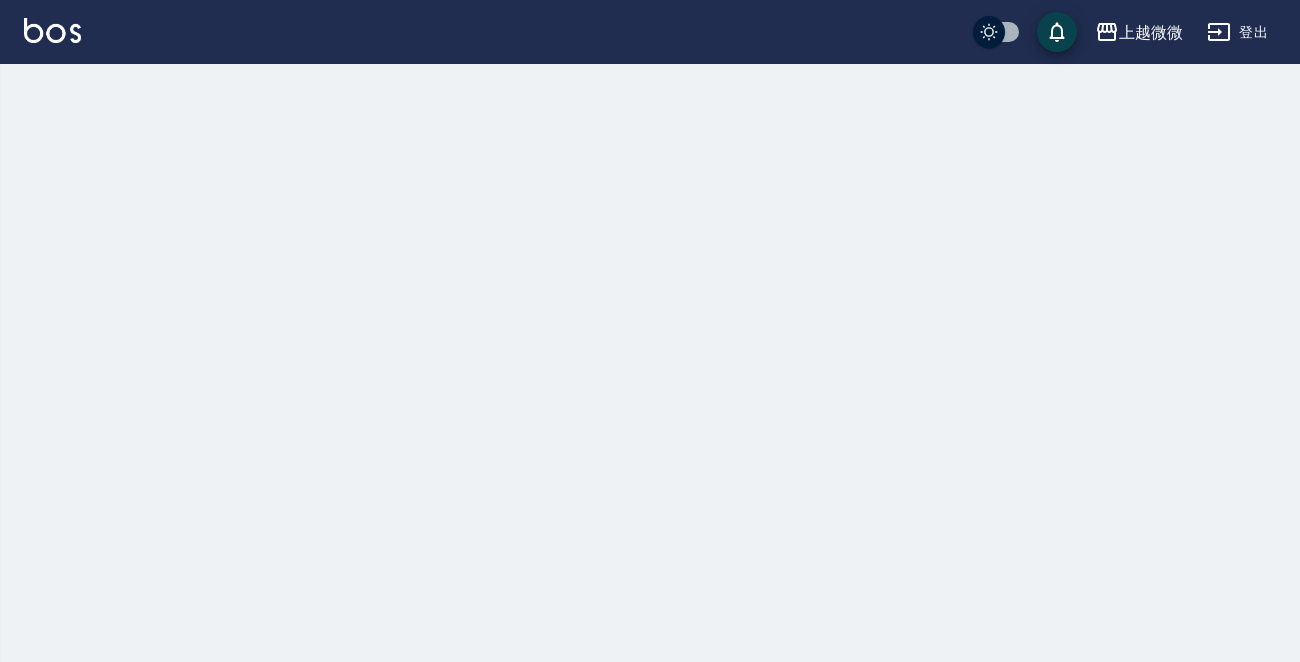 scroll, scrollTop: 0, scrollLeft: 0, axis: both 